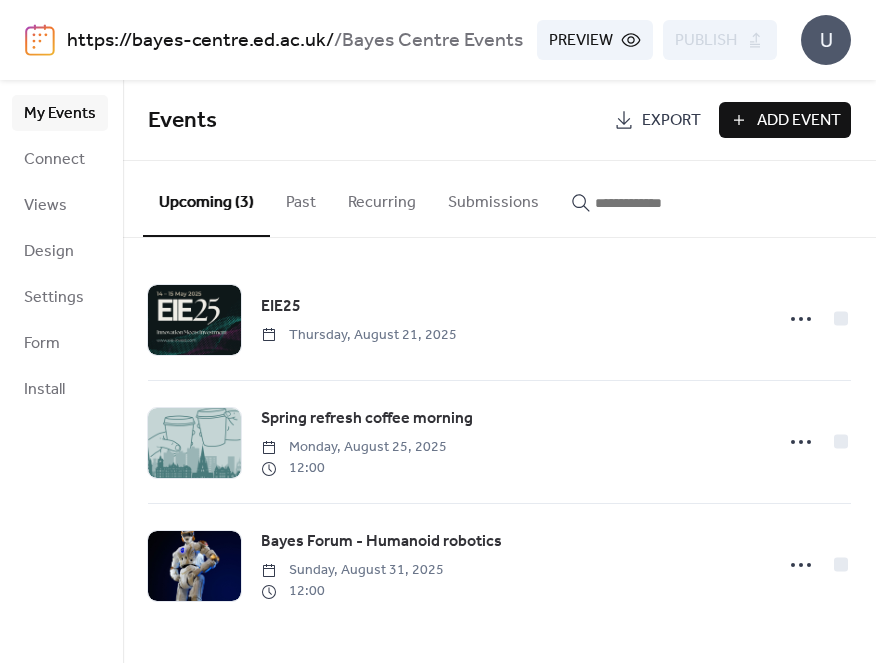 scroll, scrollTop: 0, scrollLeft: 0, axis: both 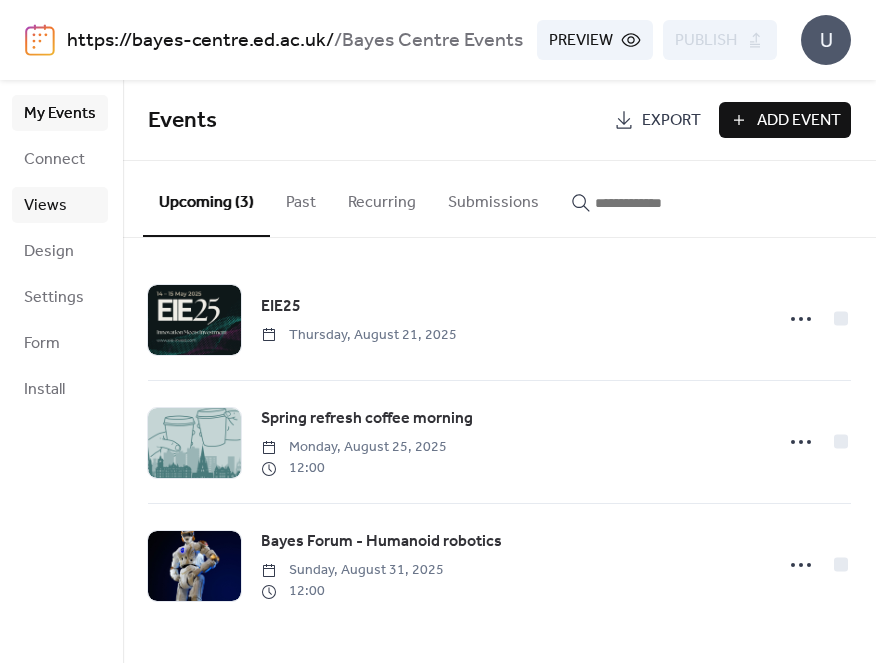 click on "Views" at bounding box center [45, 206] 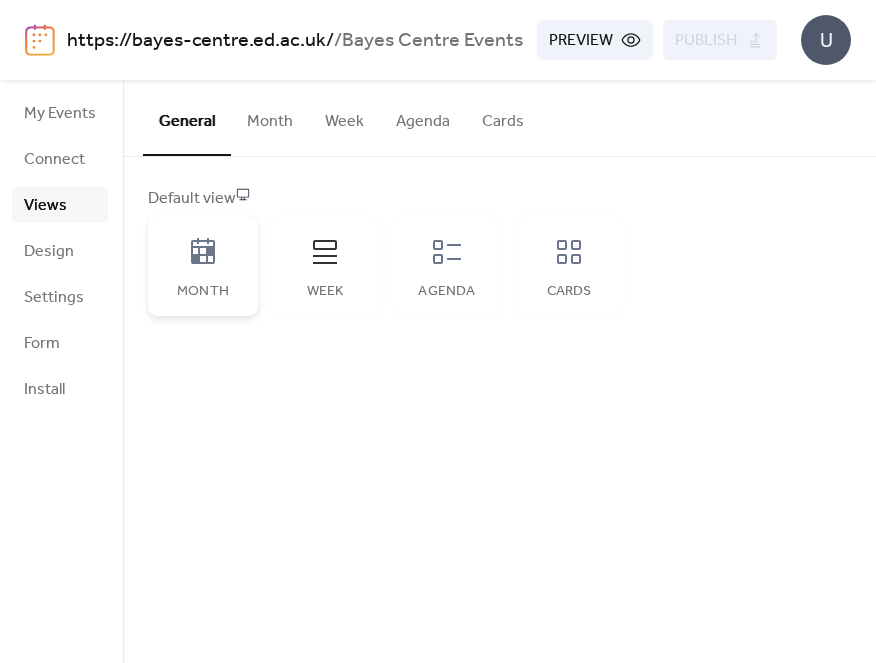 click on "Month" at bounding box center [203, 266] 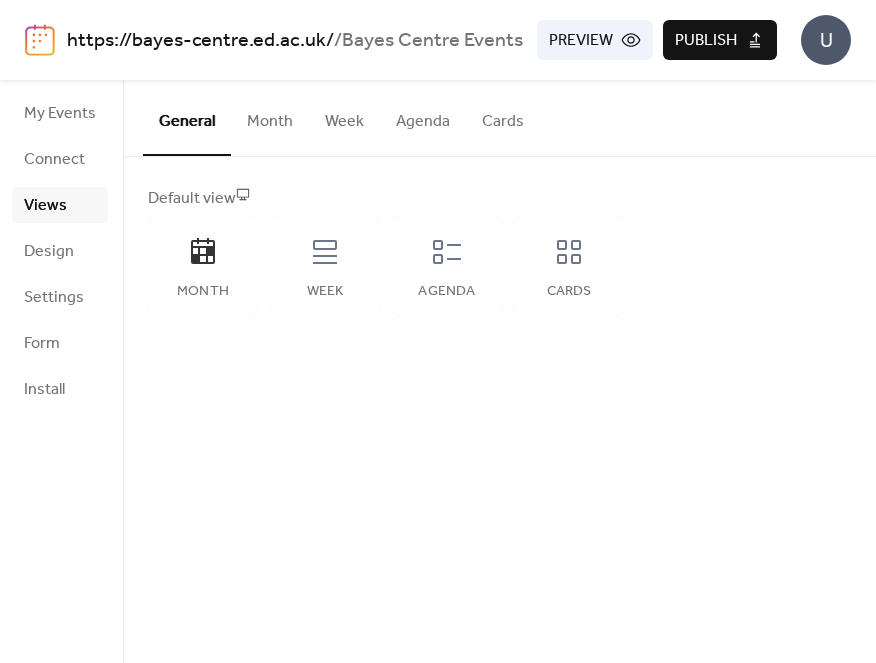 click on "Preview" at bounding box center [581, 41] 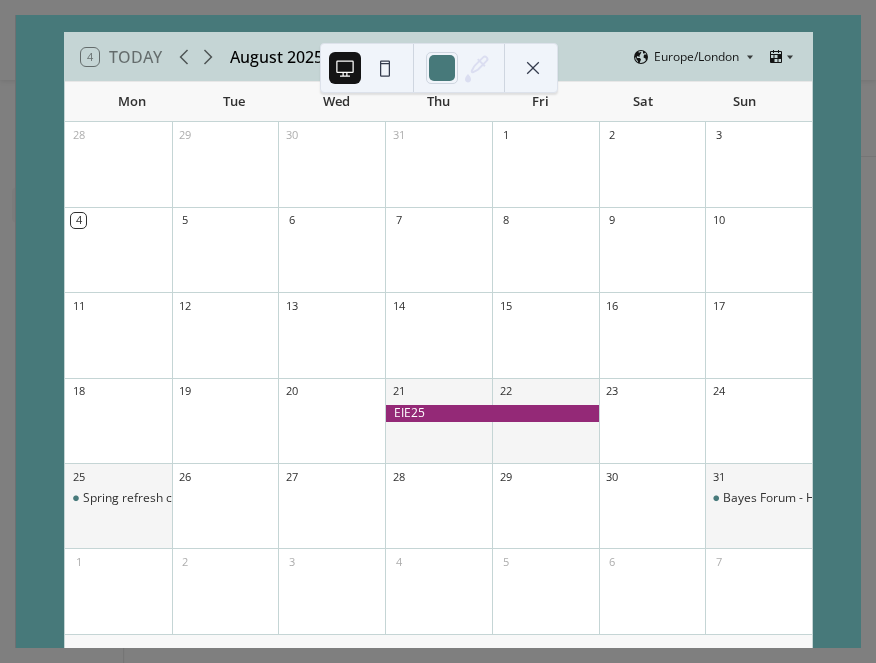 scroll, scrollTop: 88, scrollLeft: 0, axis: vertical 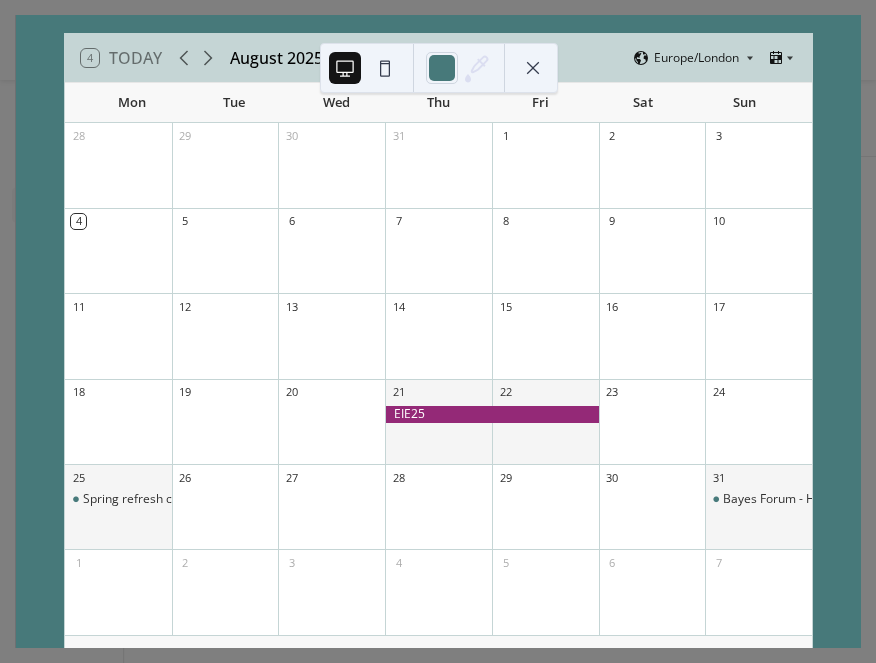 click at bounding box center (385, 68) 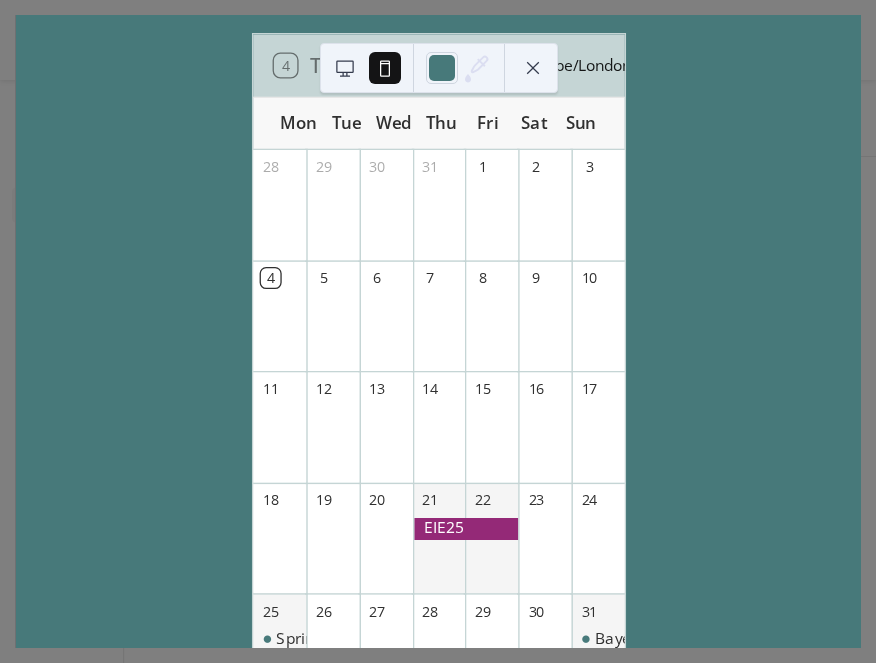 scroll, scrollTop: 103, scrollLeft: 0, axis: vertical 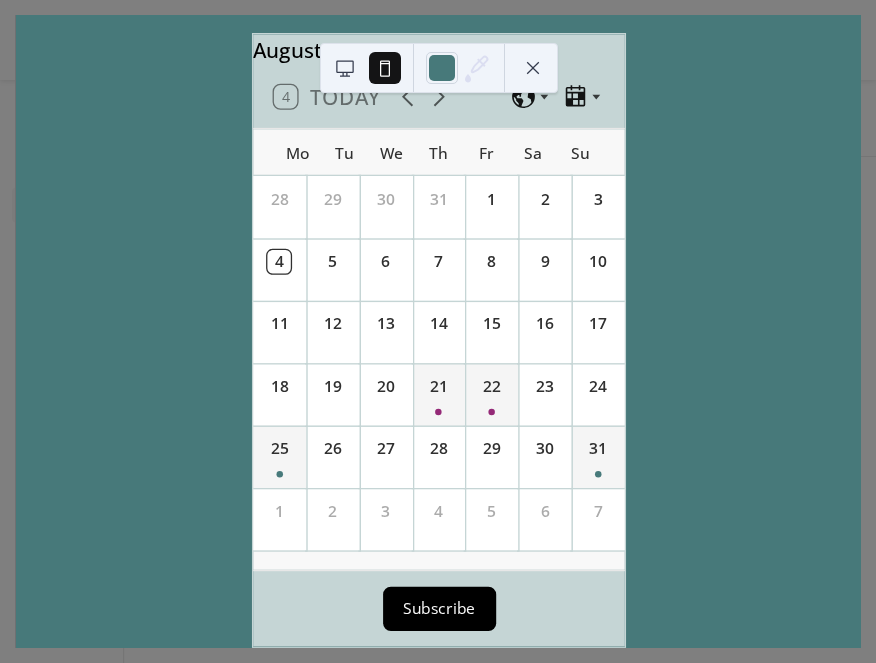 click at bounding box center (345, 68) 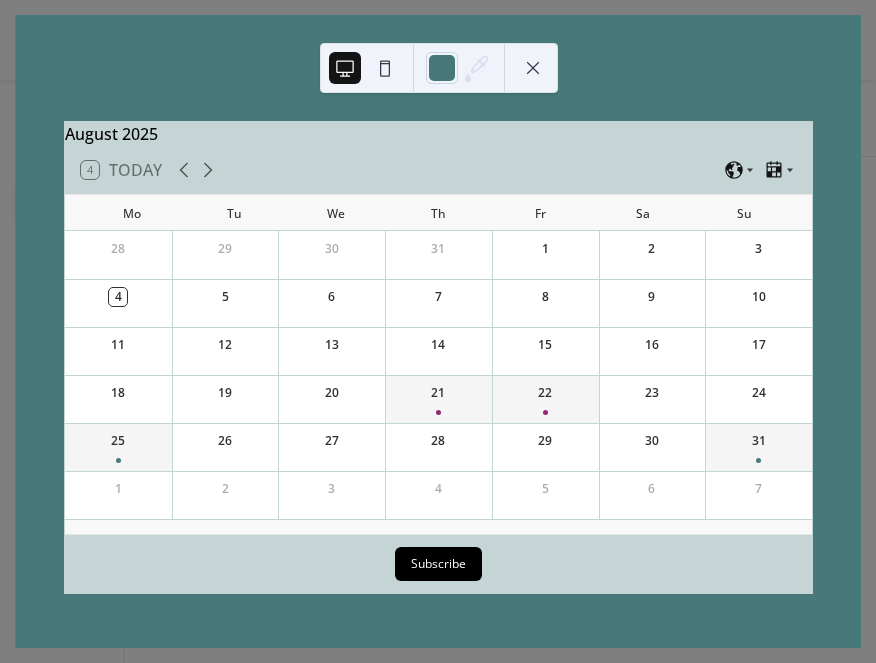 scroll, scrollTop: 0, scrollLeft: 0, axis: both 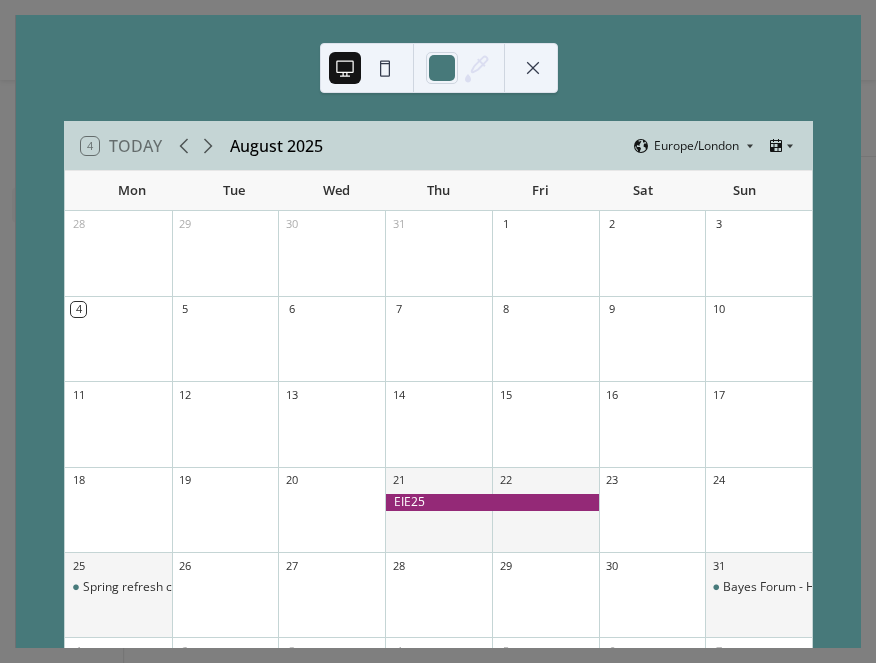 click at bounding box center [533, 68] 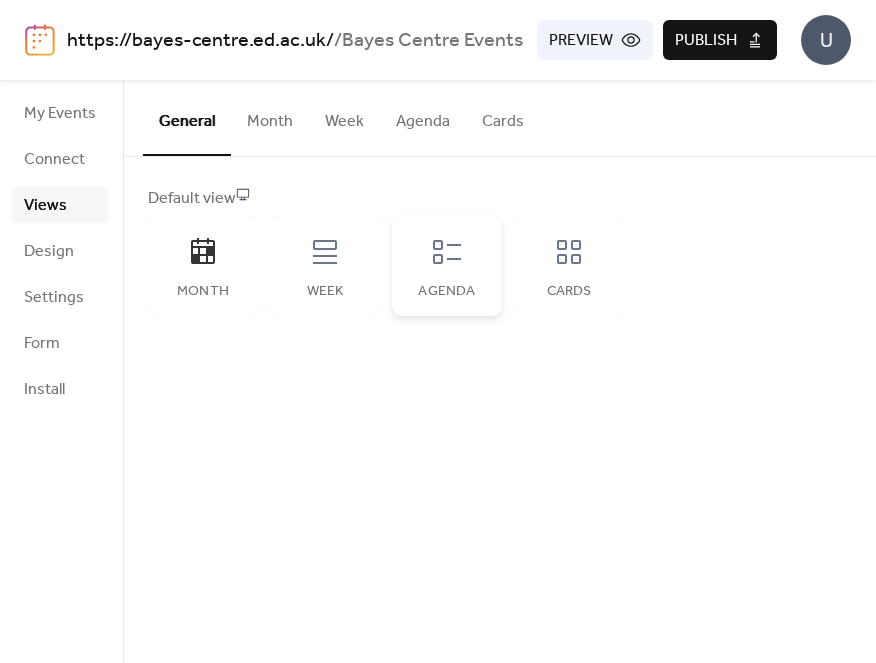 click on "Agenda" at bounding box center (447, 266) 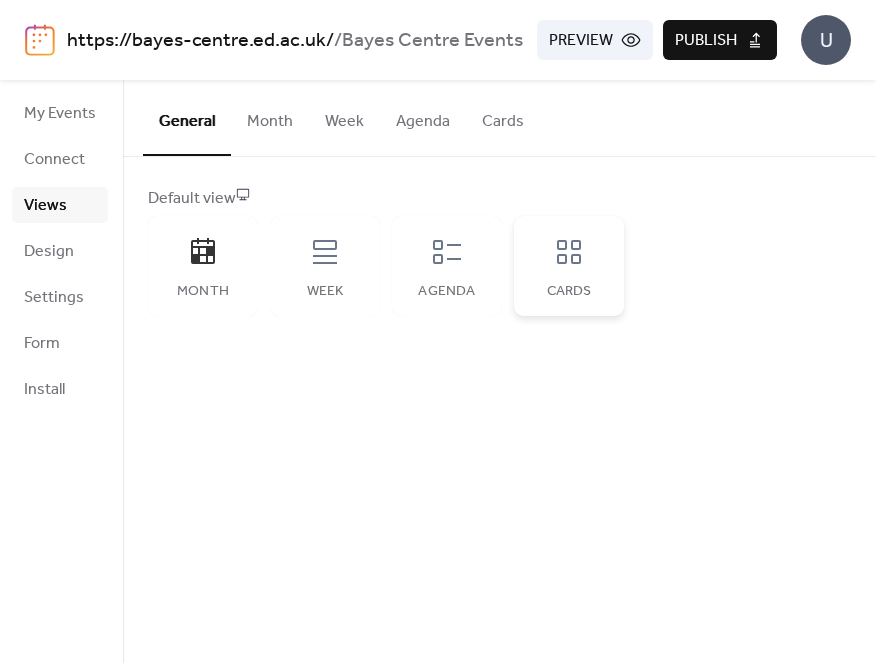 click on "Cards" at bounding box center (569, 266) 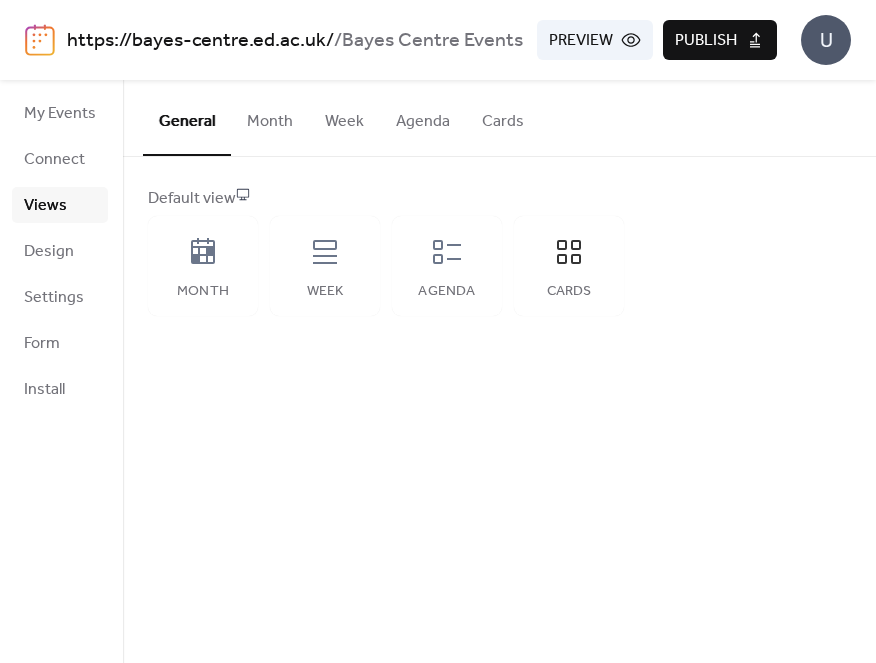 click on "Publish" at bounding box center (720, 40) 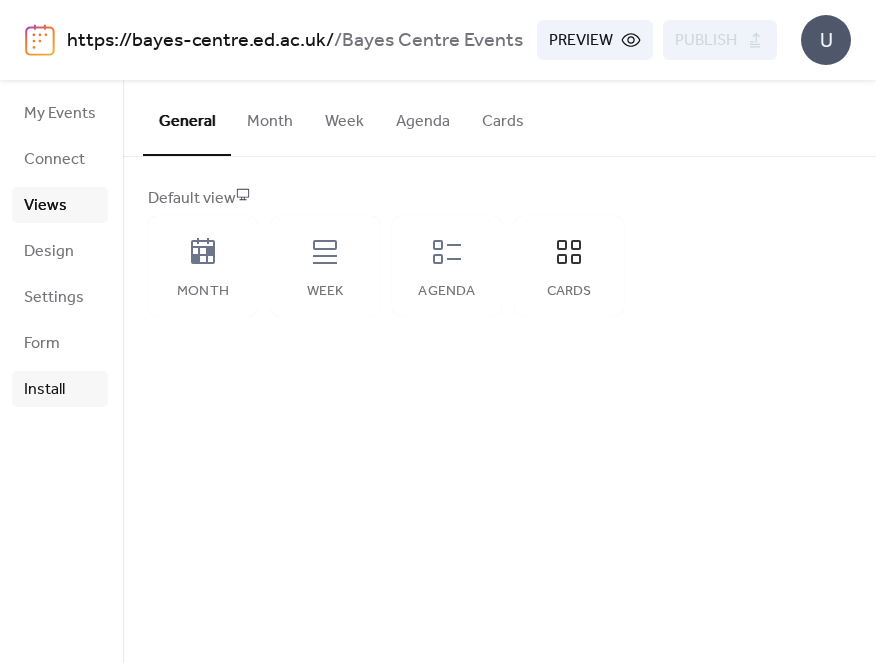 click on "Install" at bounding box center [60, 389] 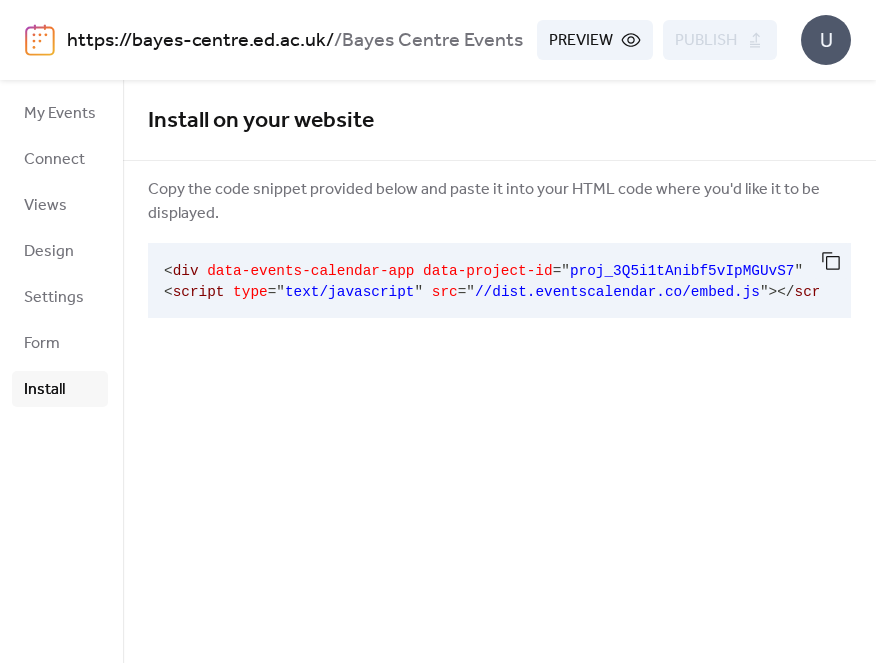 click at bounding box center [418, 271] 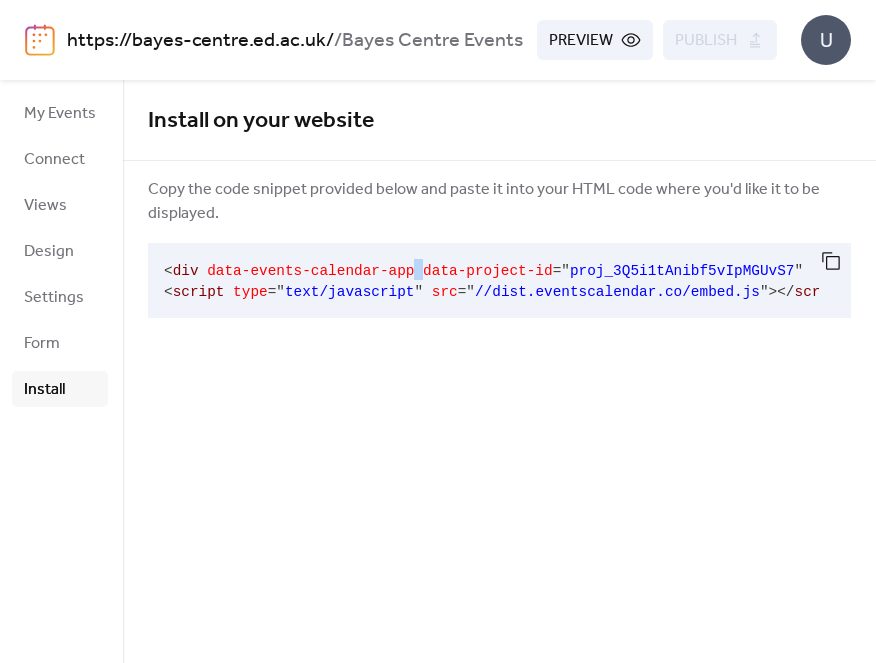 click at bounding box center [418, 271] 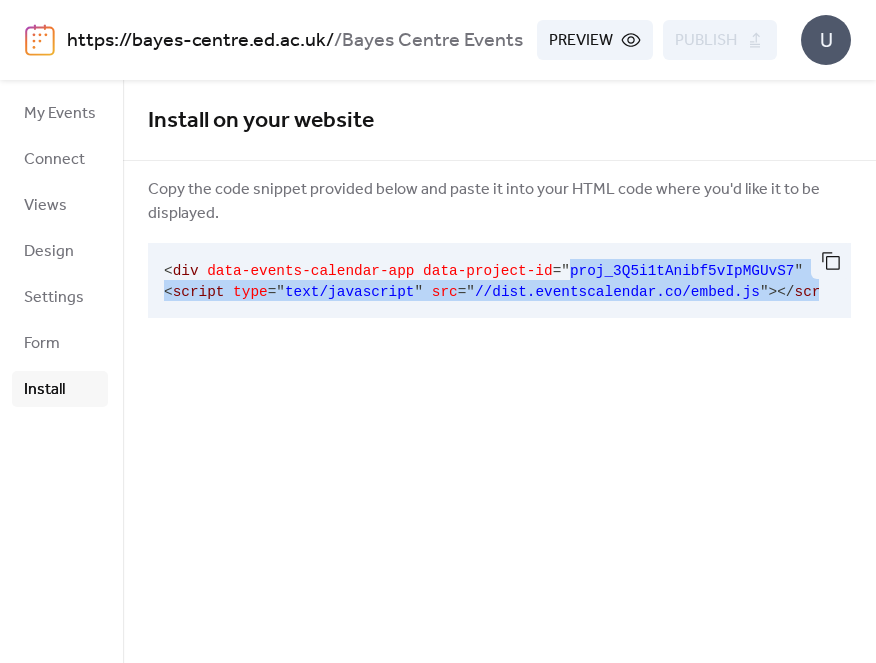 scroll, scrollTop: 0, scrollLeft: 68, axis: horizontal 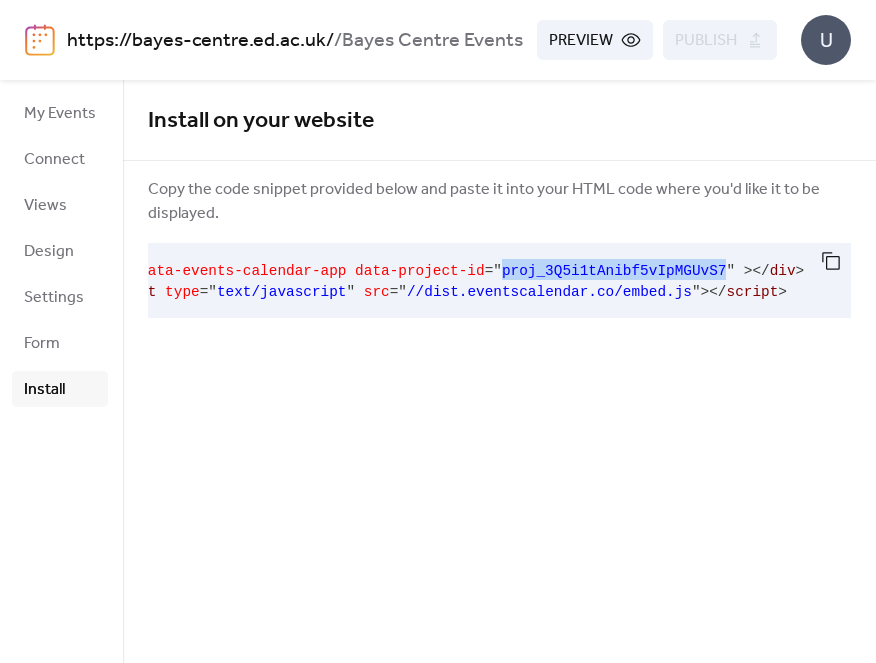 drag, startPoint x: 564, startPoint y: 272, endPoint x: 724, endPoint y: 263, distance: 160.25293 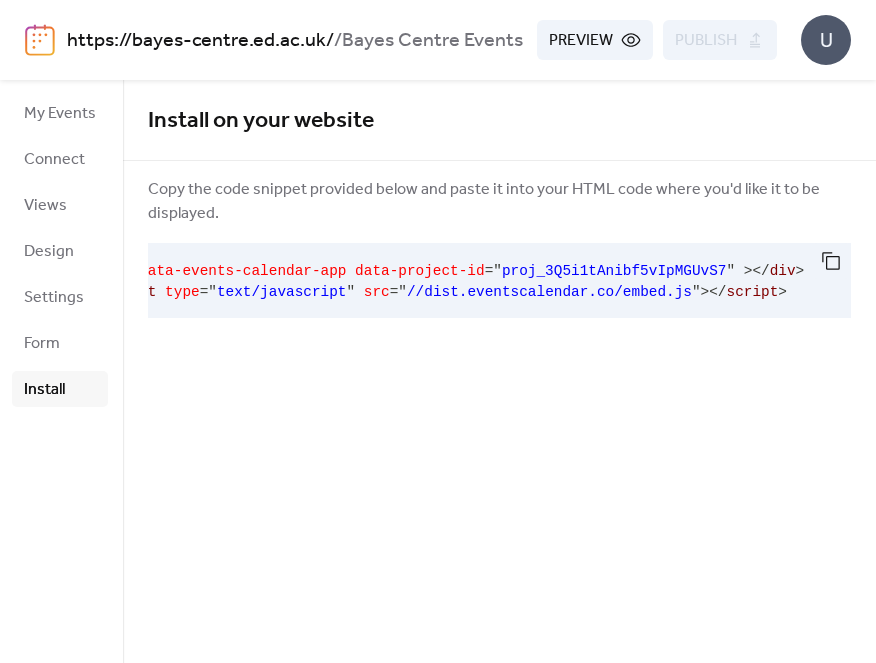 click on "=" at bounding box center [394, 292] 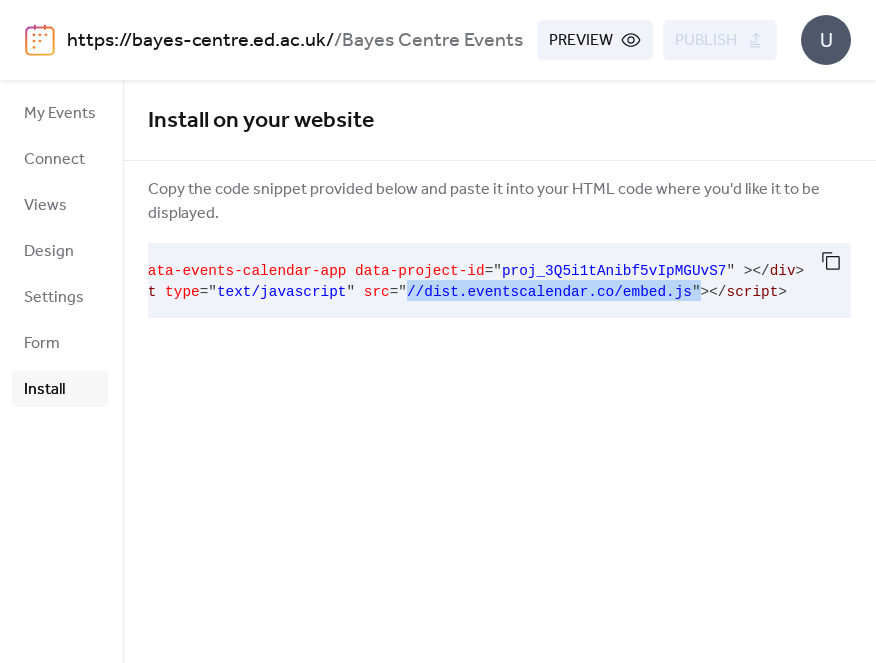 drag, startPoint x: 408, startPoint y: 291, endPoint x: 700, endPoint y: 289, distance: 292.00684 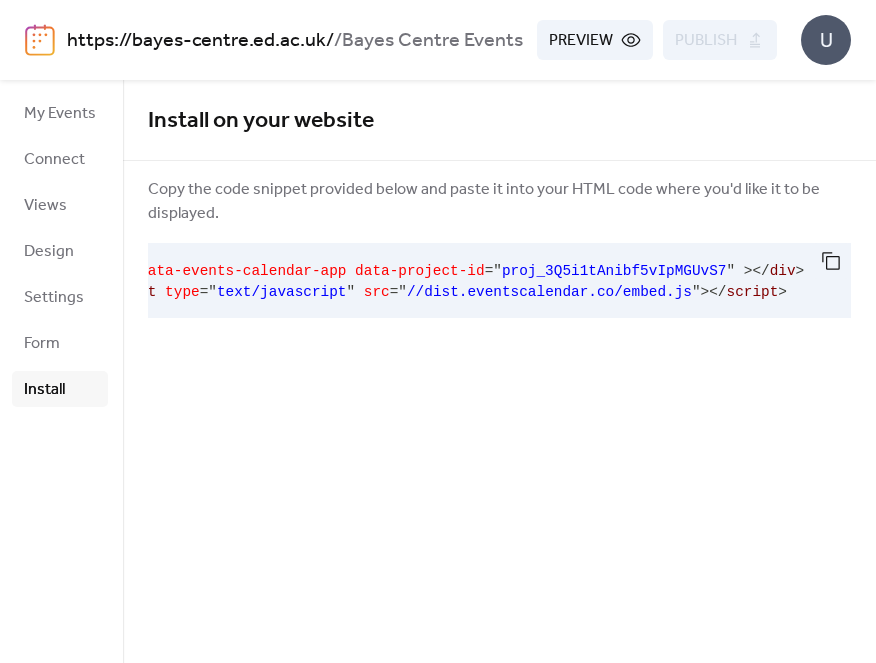 click on "data-project-id" at bounding box center [420, 271] 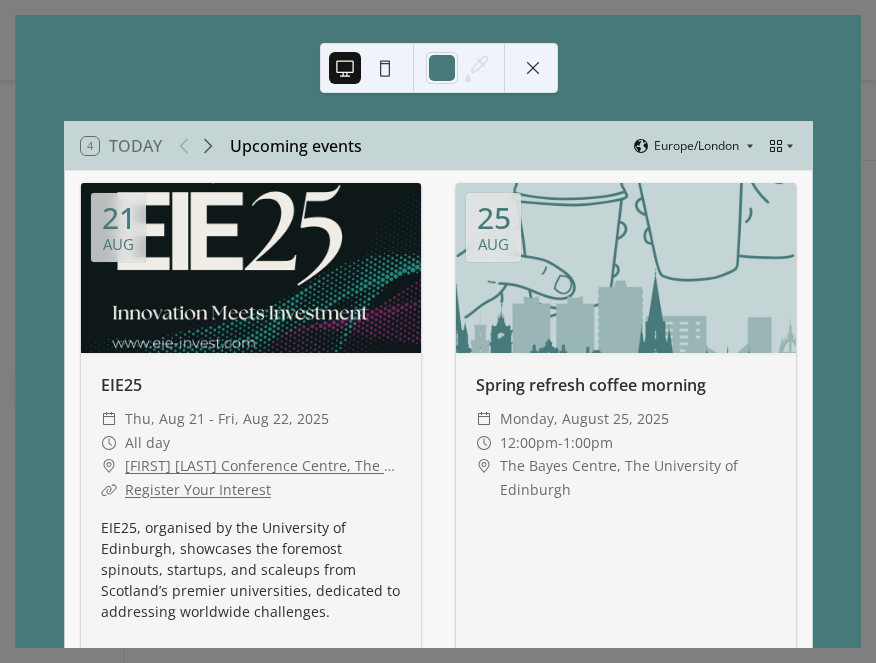 click at bounding box center [533, 68] 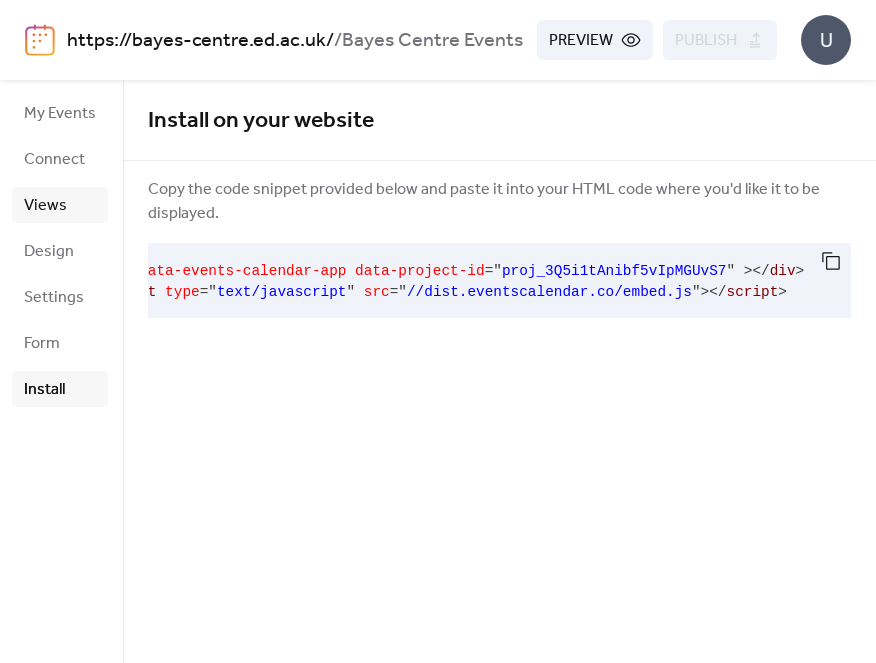 click on "Views" at bounding box center (45, 206) 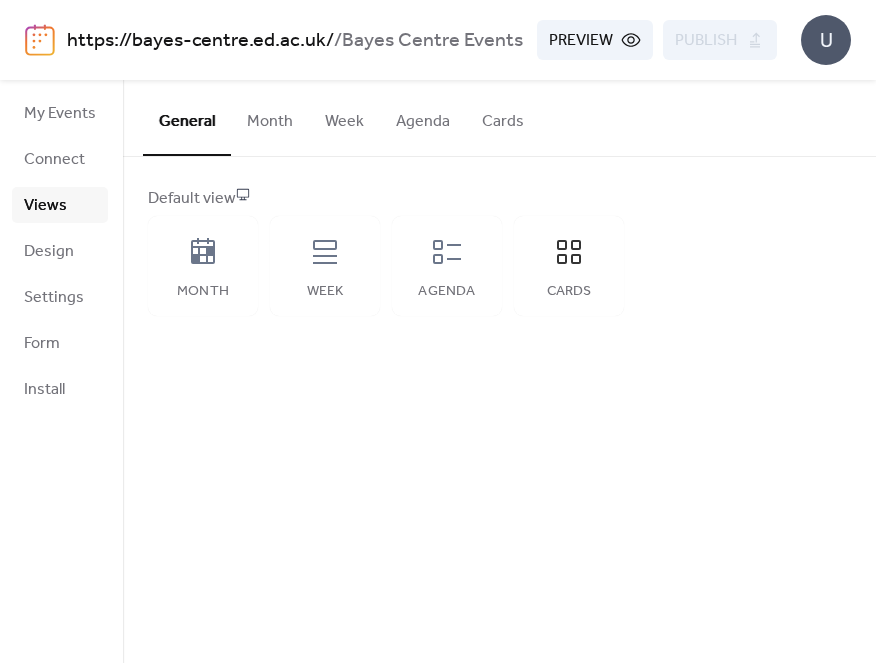 click on "Cards" at bounding box center [503, 117] 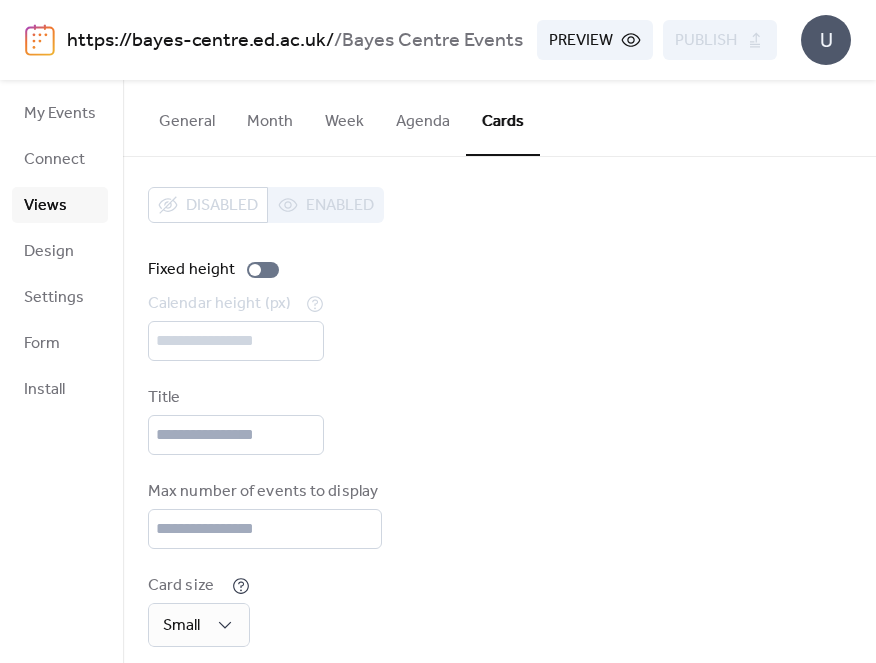click on "Preview" at bounding box center (581, 41) 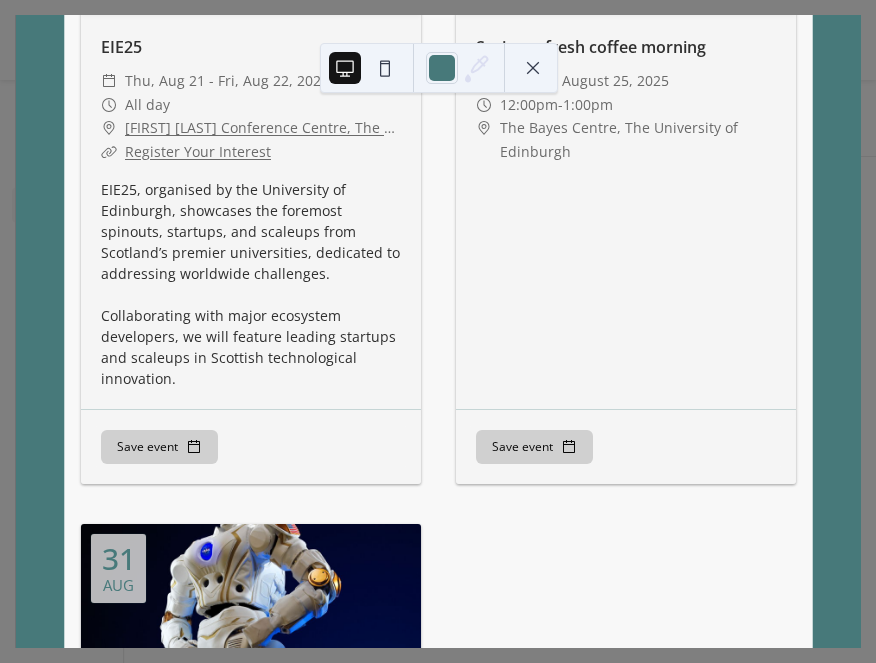 scroll, scrollTop: 0, scrollLeft: 0, axis: both 